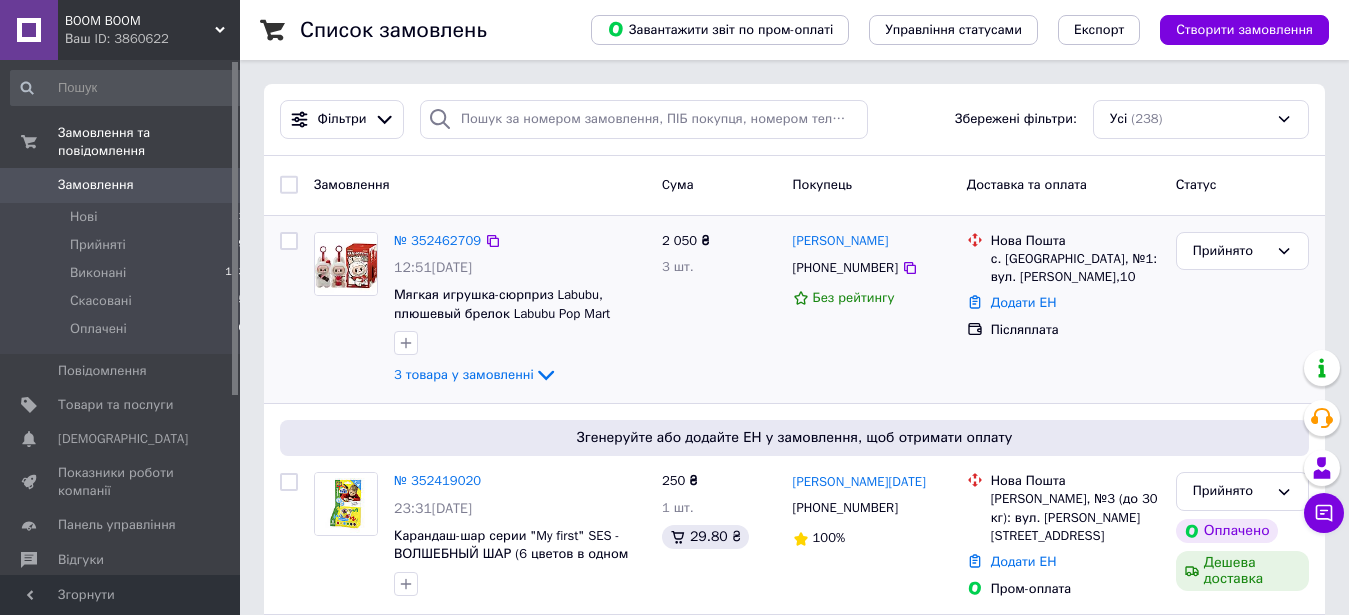 scroll, scrollTop: 0, scrollLeft: 0, axis: both 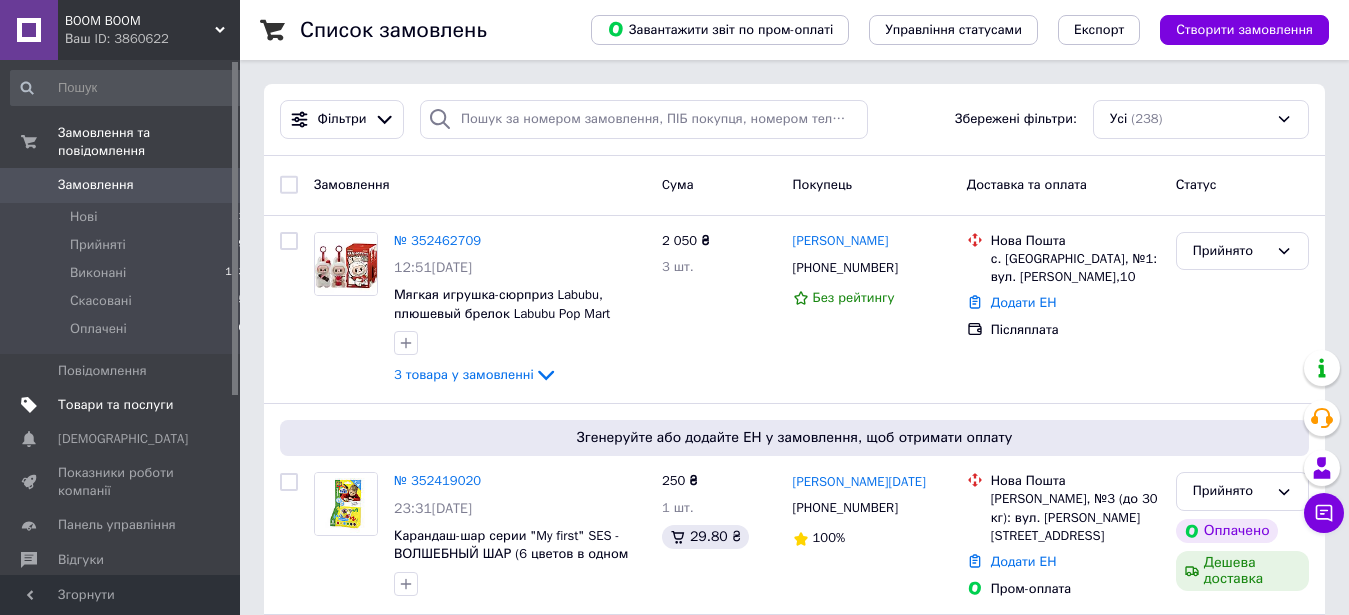 click on "Товари та послуги" at bounding box center (115, 405) 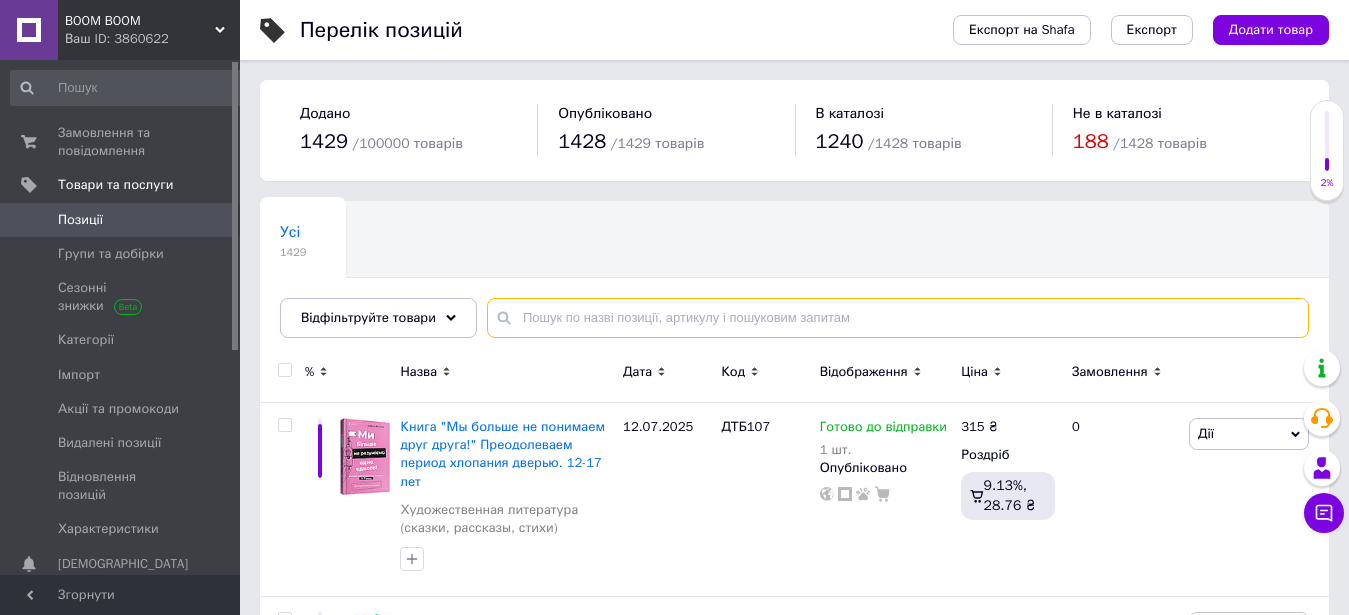 click at bounding box center [898, 318] 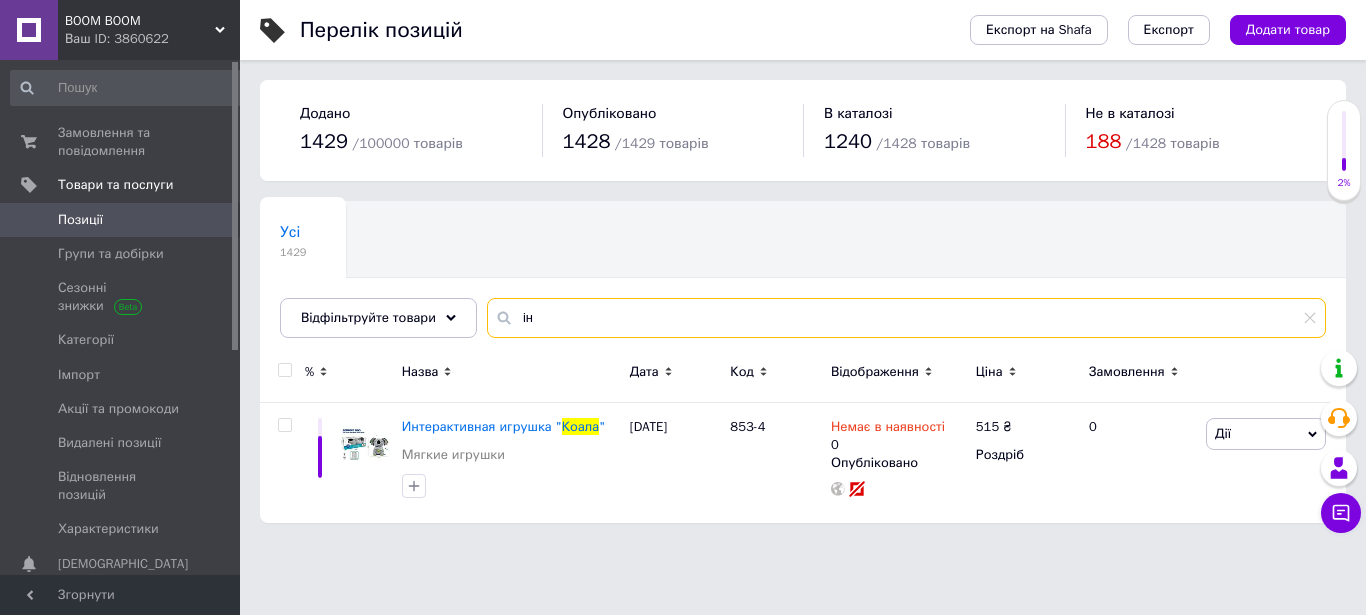 type on "і" 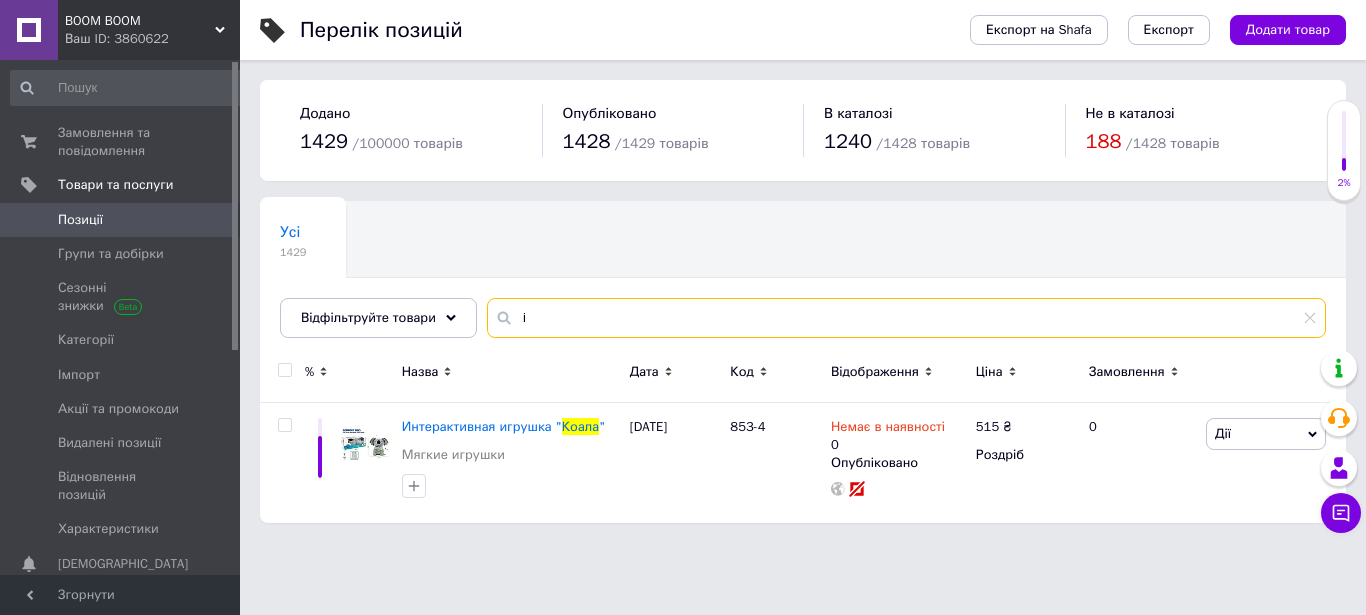 type 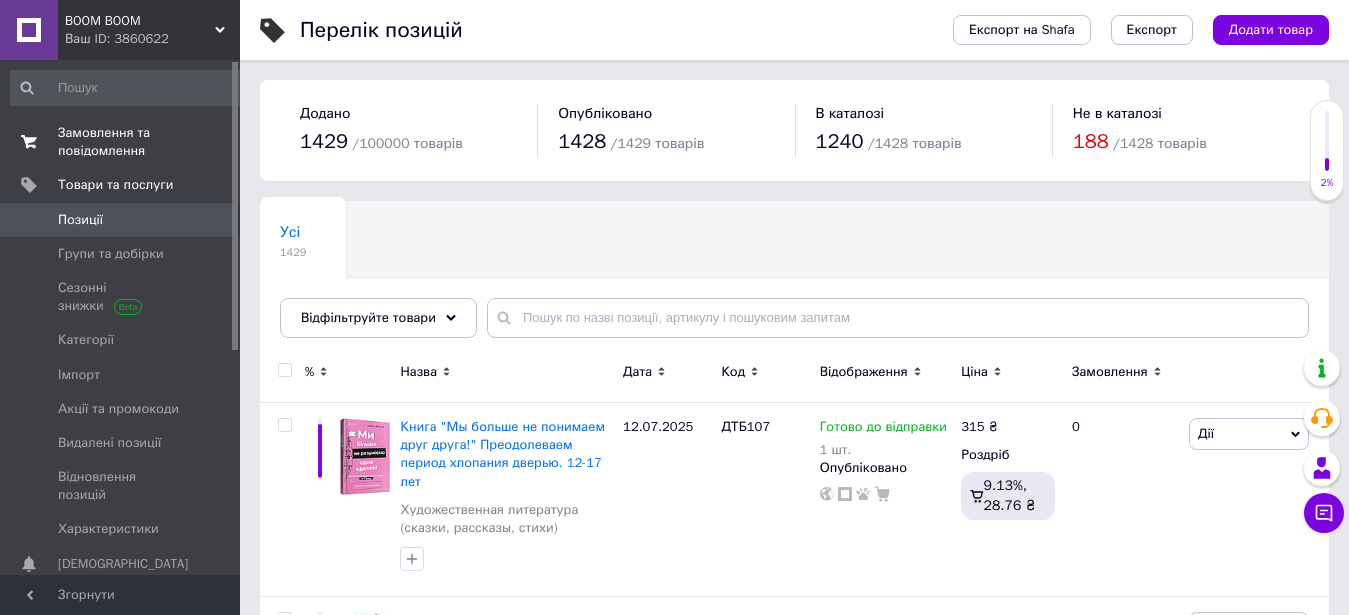 click on "Замовлення та повідомлення" at bounding box center (121, 142) 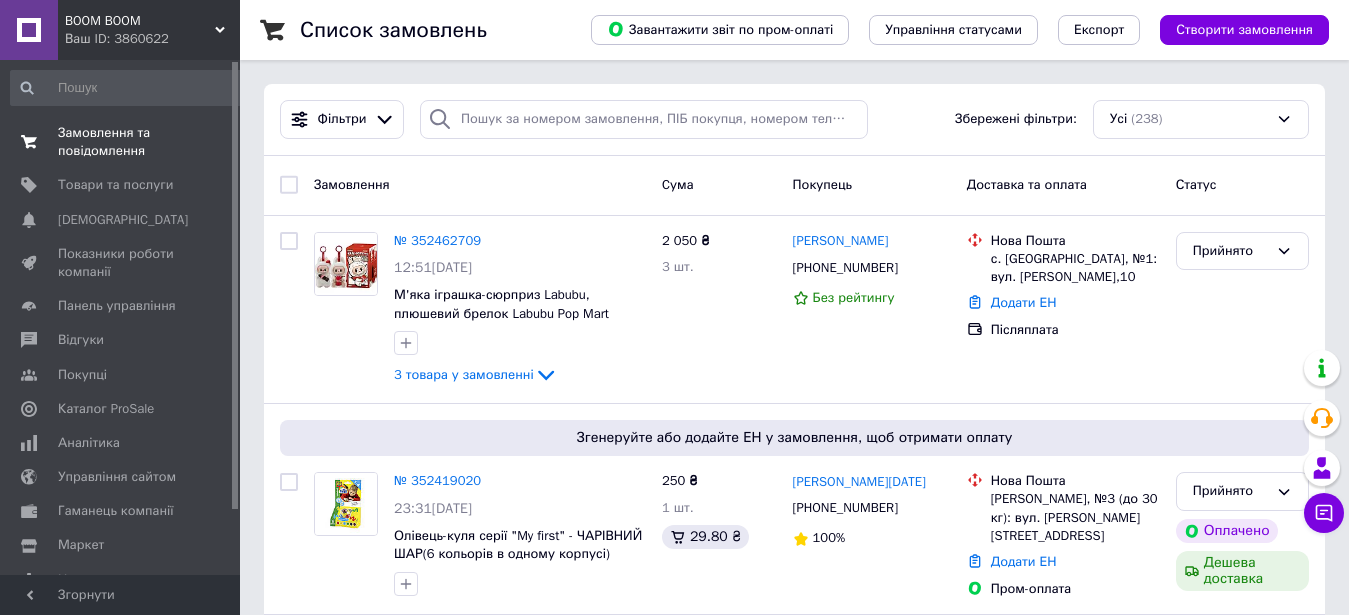 click on "Замовлення та повідомлення" at bounding box center [121, 142] 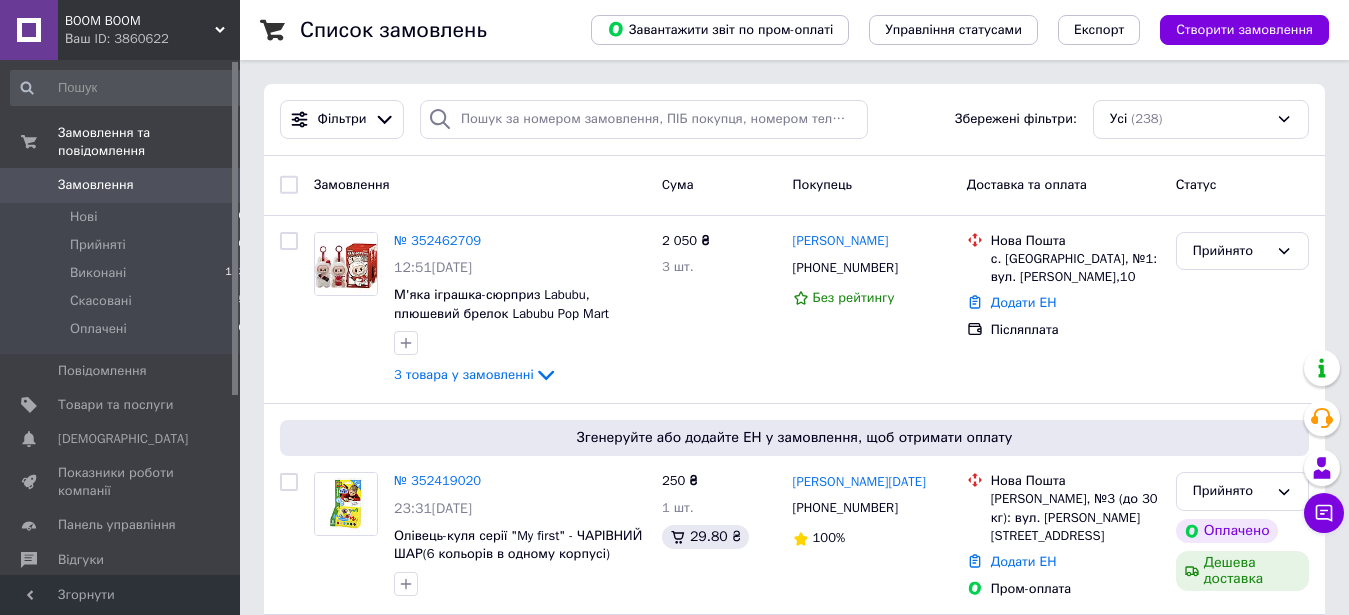 click on "Замовлення" at bounding box center (121, 185) 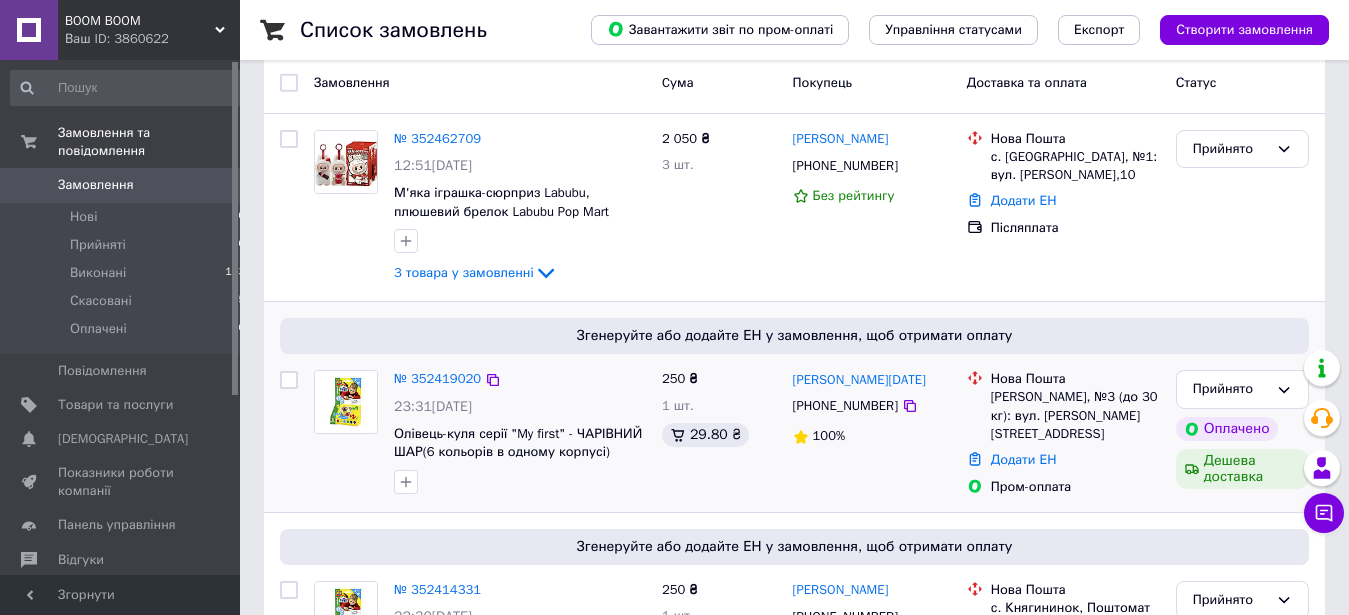 scroll, scrollTop: 0, scrollLeft: 0, axis: both 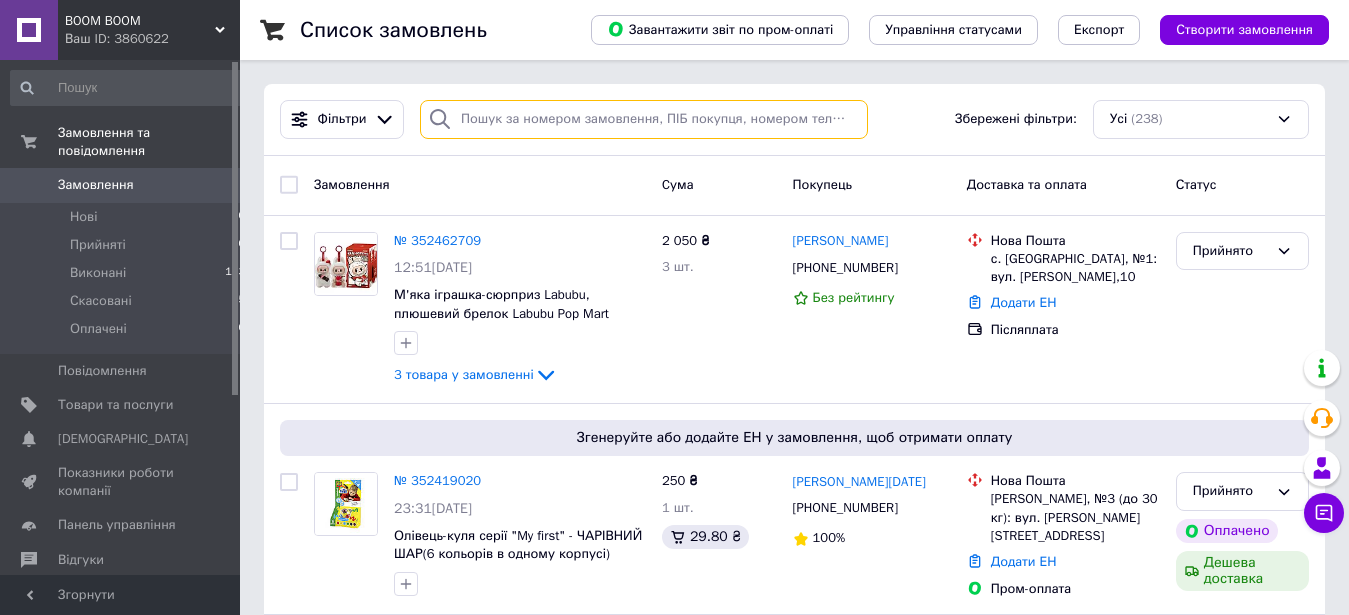 click at bounding box center [644, 119] 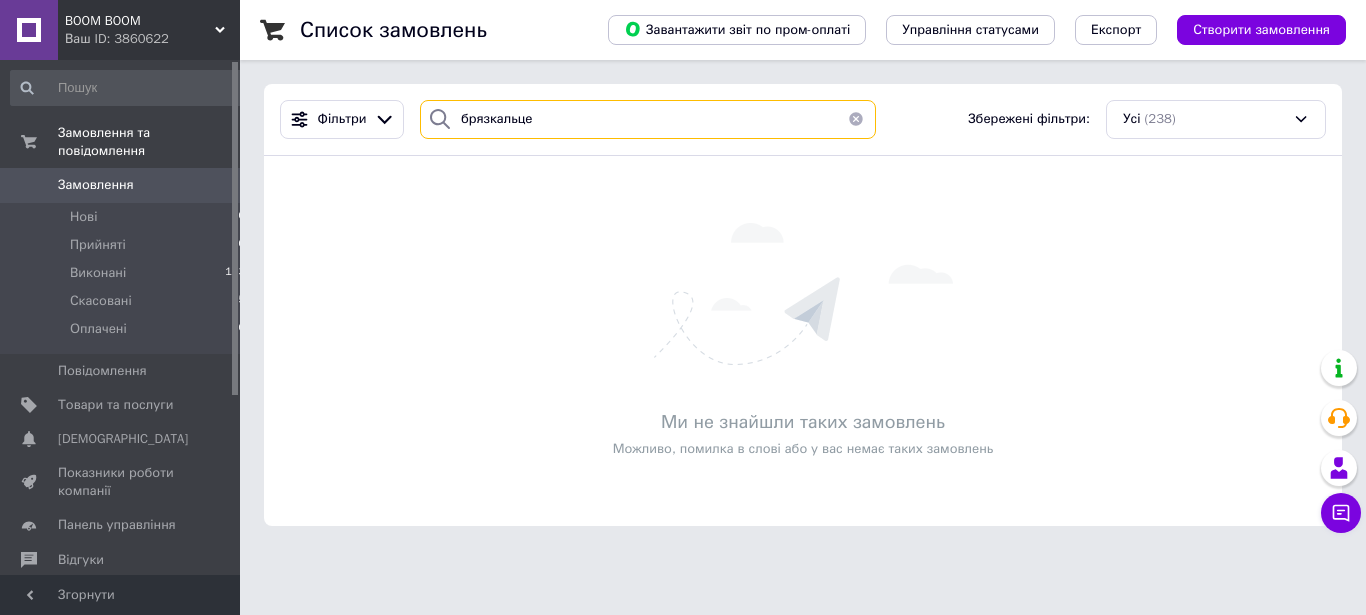 type on "брязкальце" 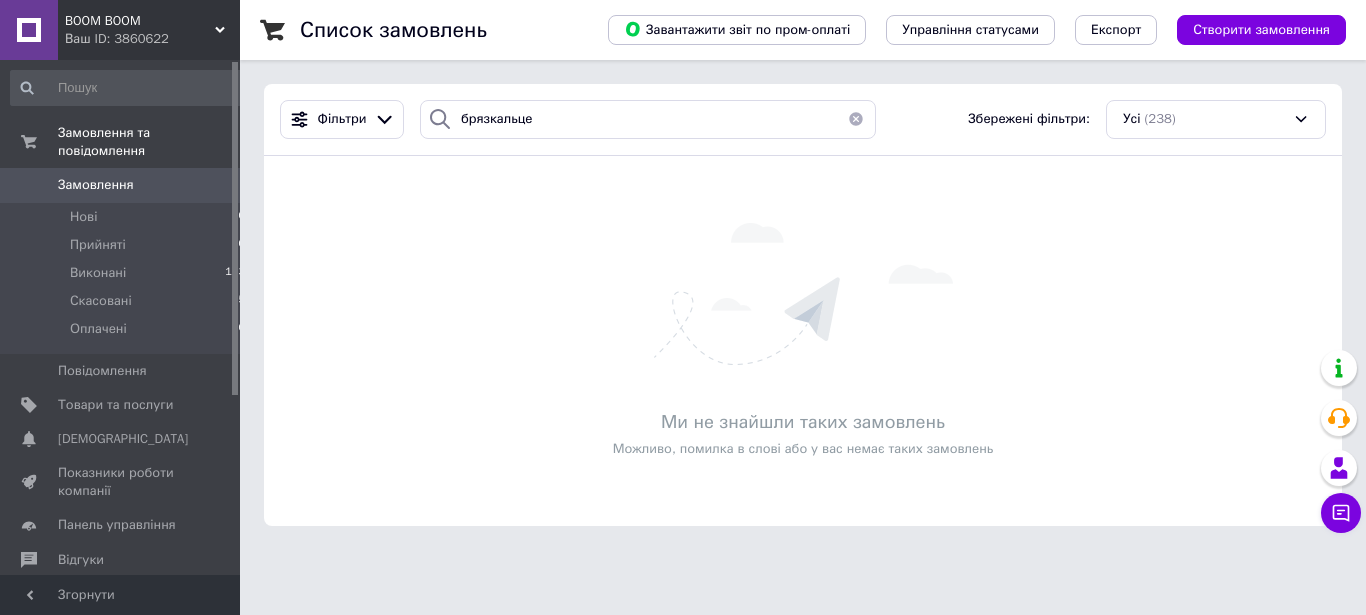 click at bounding box center [856, 119] 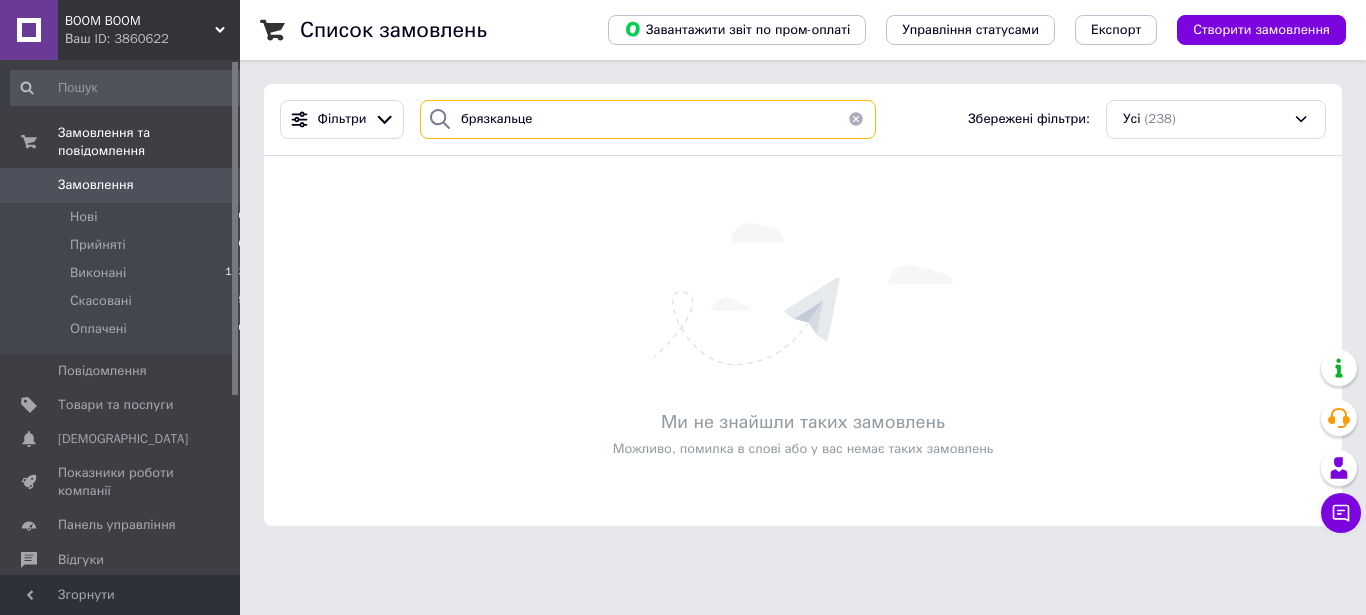 type 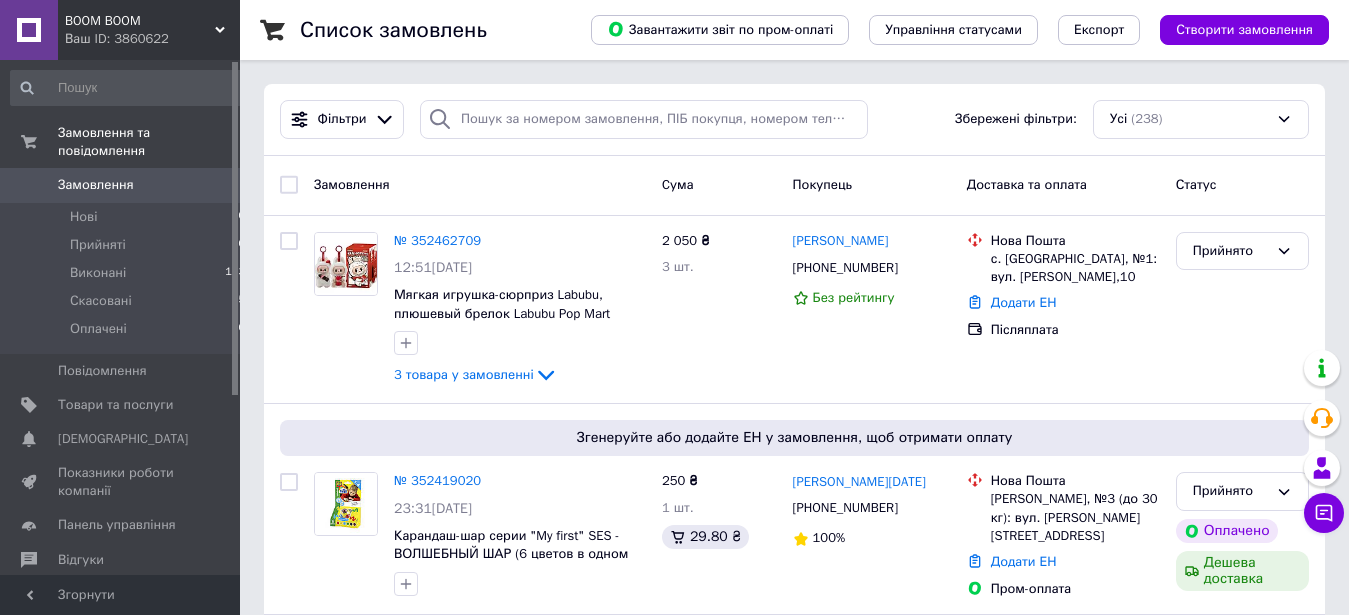 click on "Замовлення" at bounding box center [96, 185] 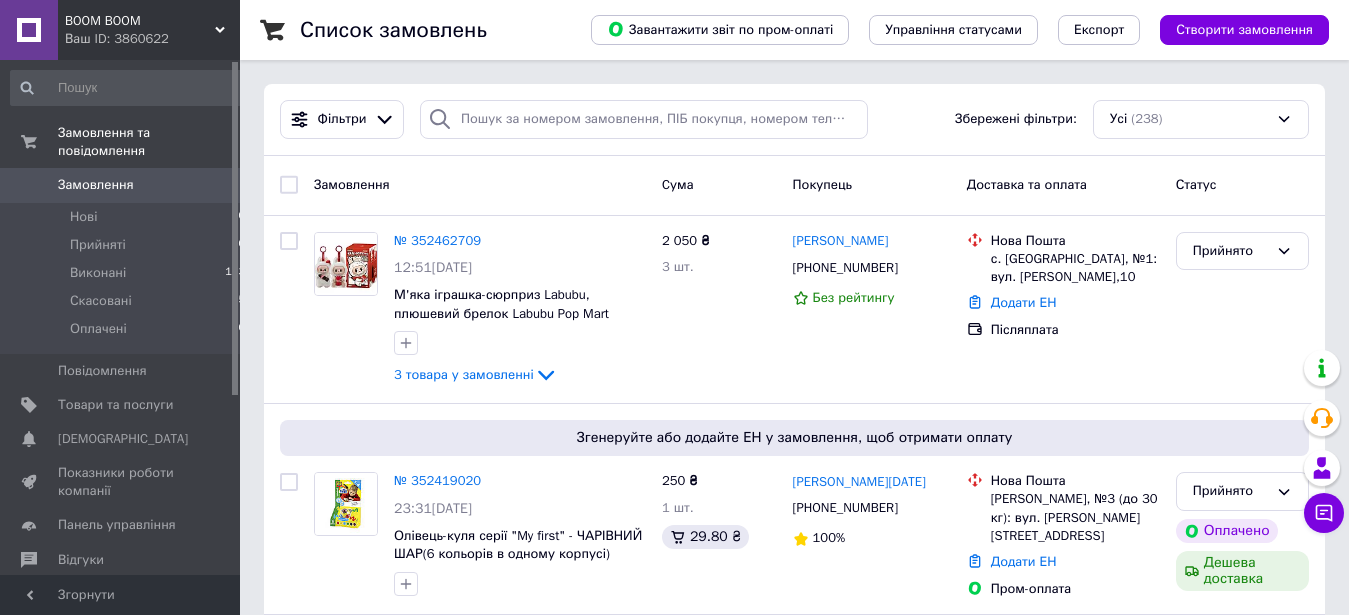 click on "Замовлення" at bounding box center (121, 185) 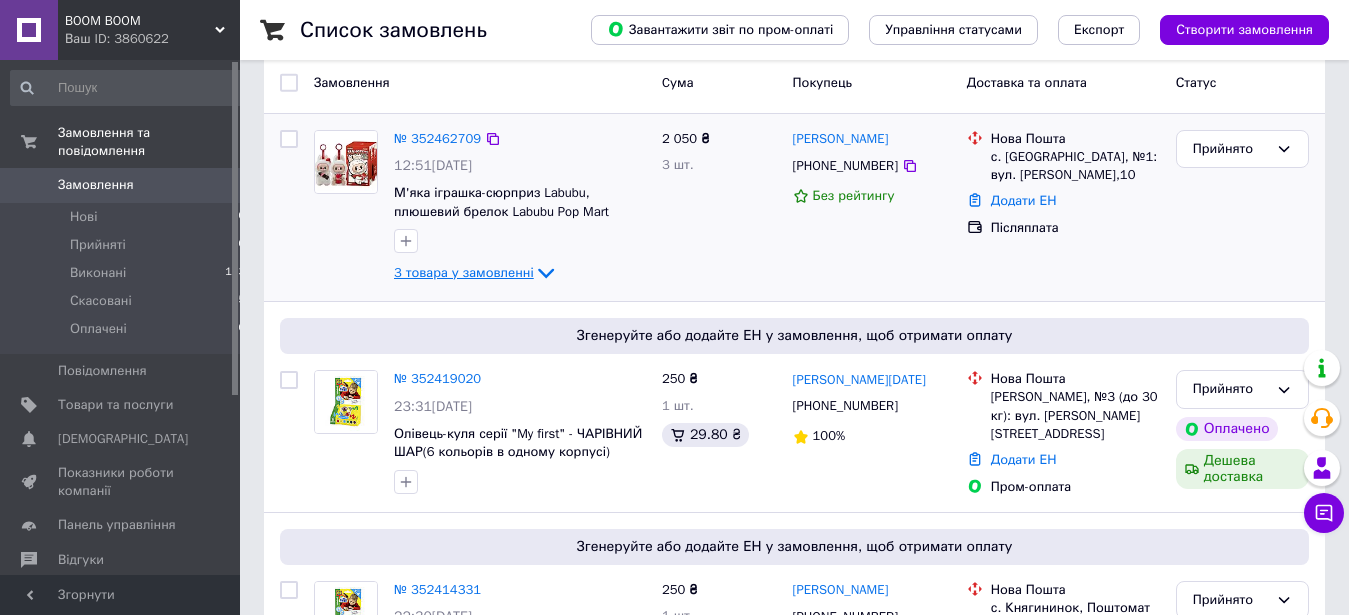 scroll, scrollTop: 0, scrollLeft: 0, axis: both 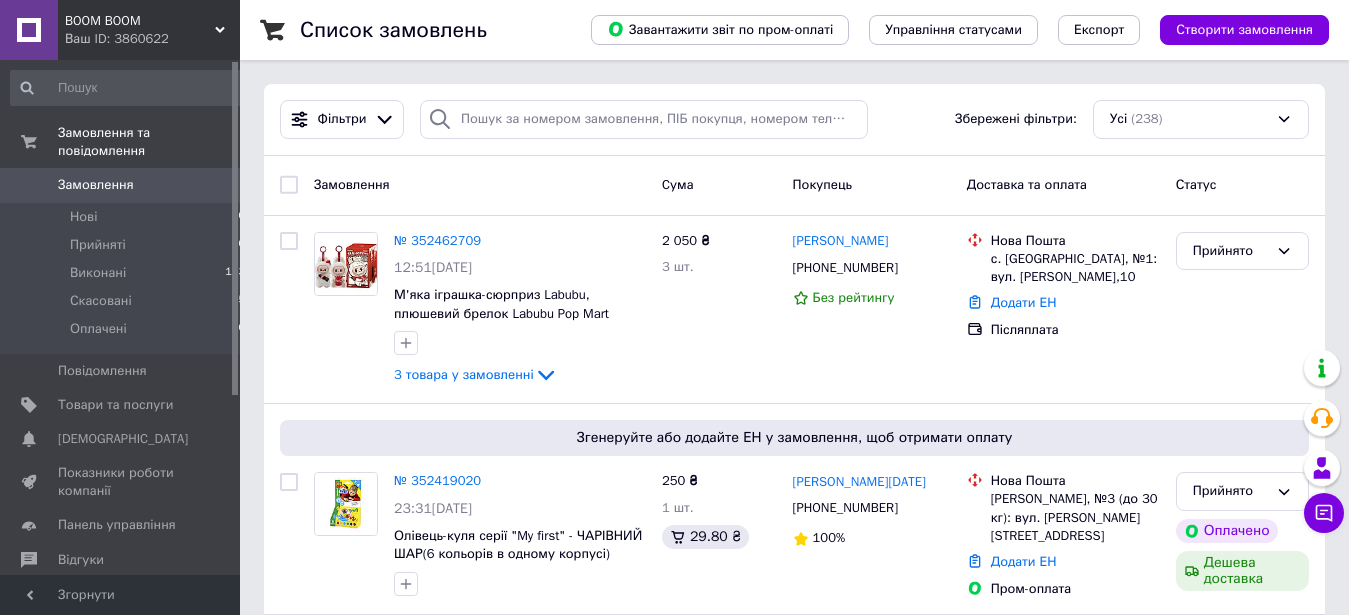 click on "Замовлення" at bounding box center (121, 185) 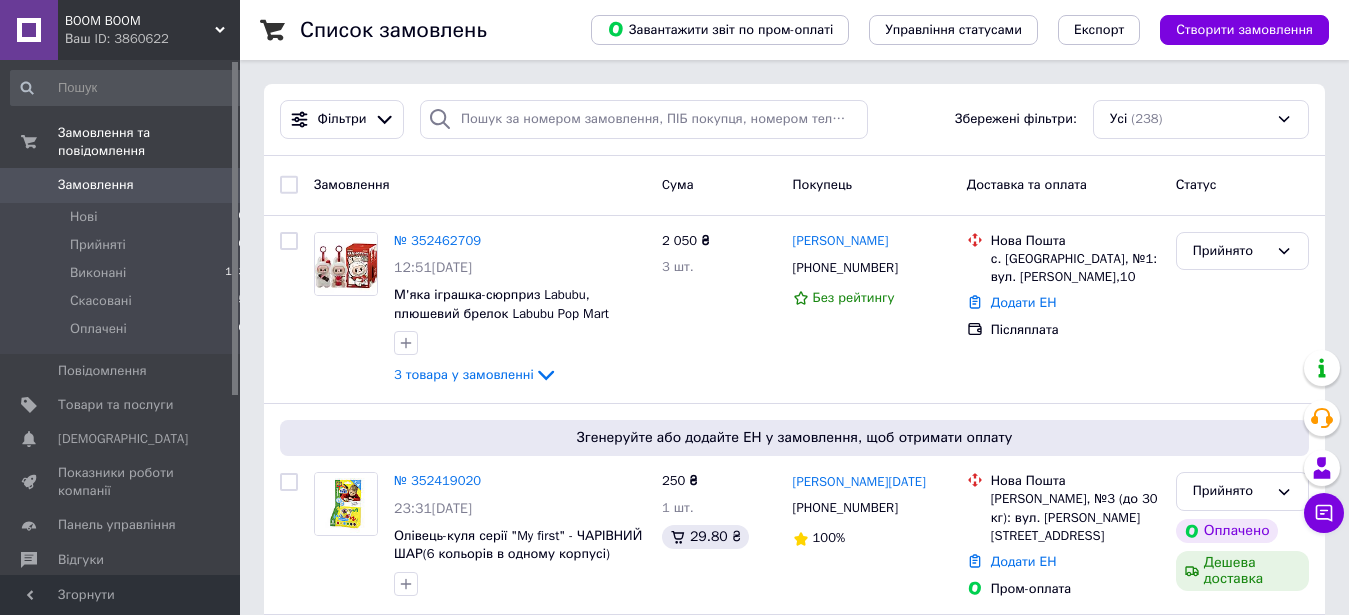 click on "Замовлення" at bounding box center [121, 185] 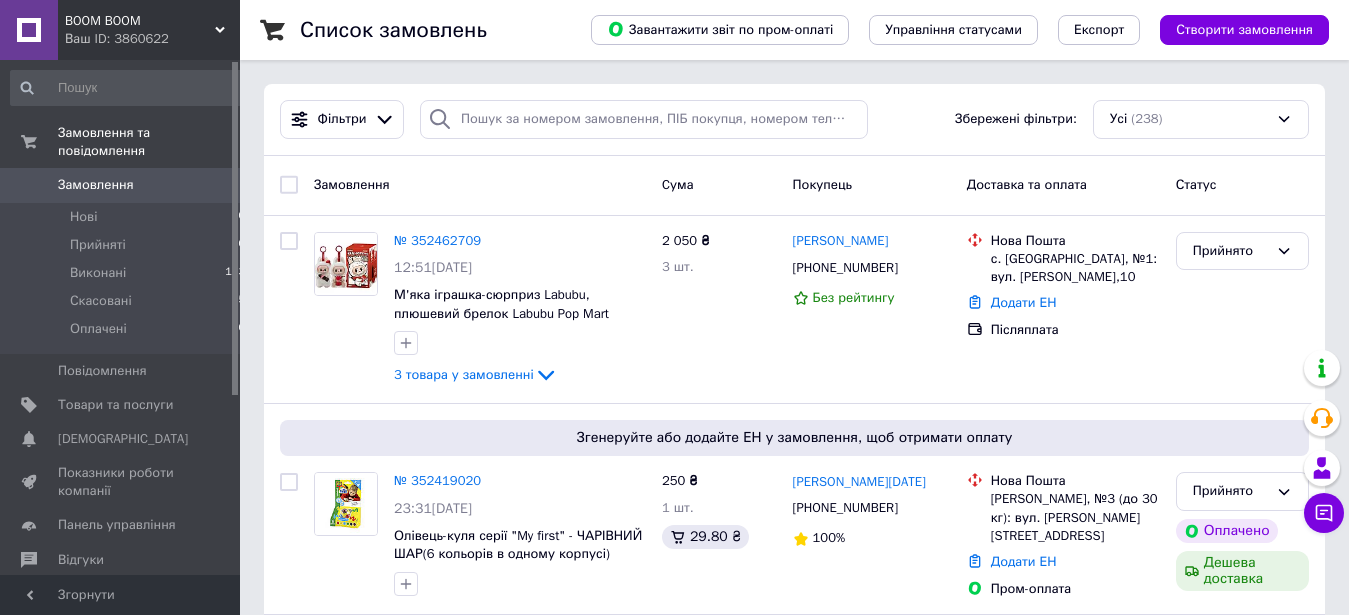 click on "Замовлення" at bounding box center [96, 185] 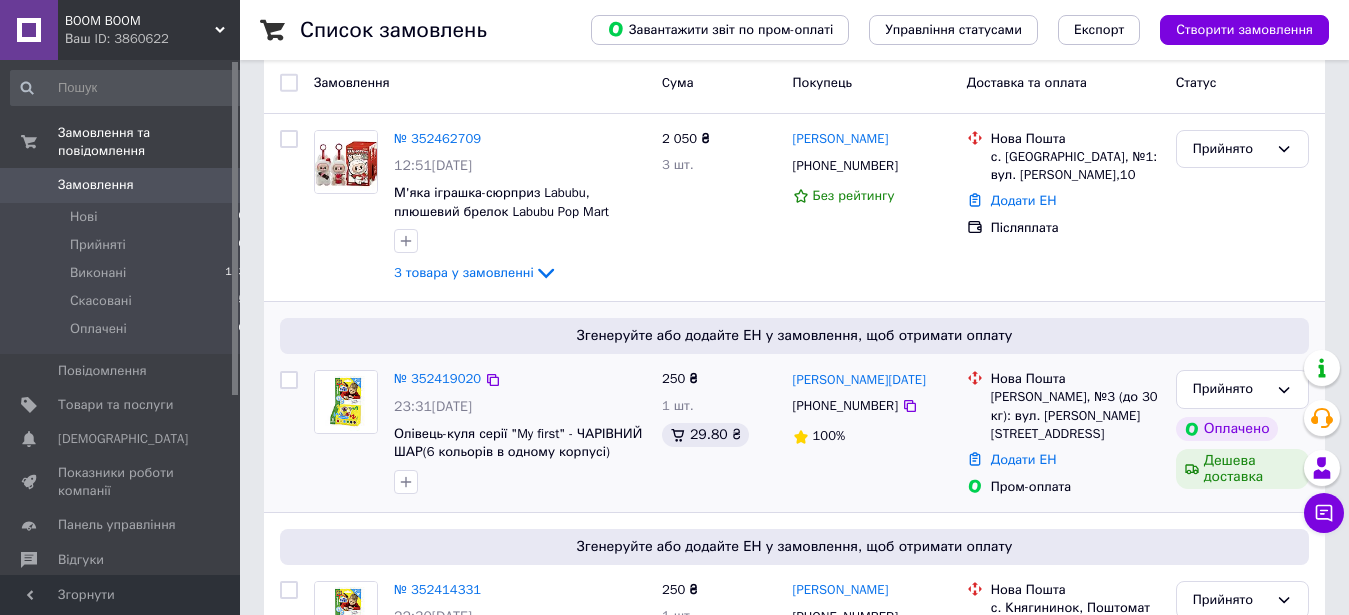 scroll, scrollTop: 0, scrollLeft: 0, axis: both 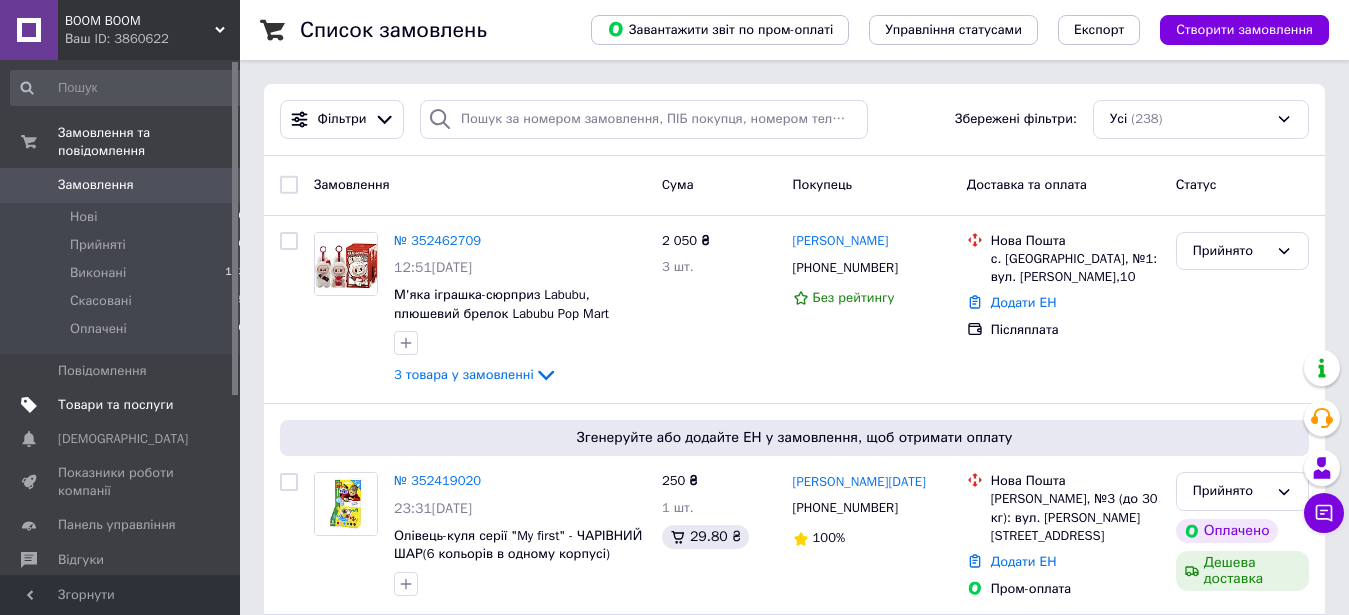 click on "Товари та послуги" at bounding box center (115, 405) 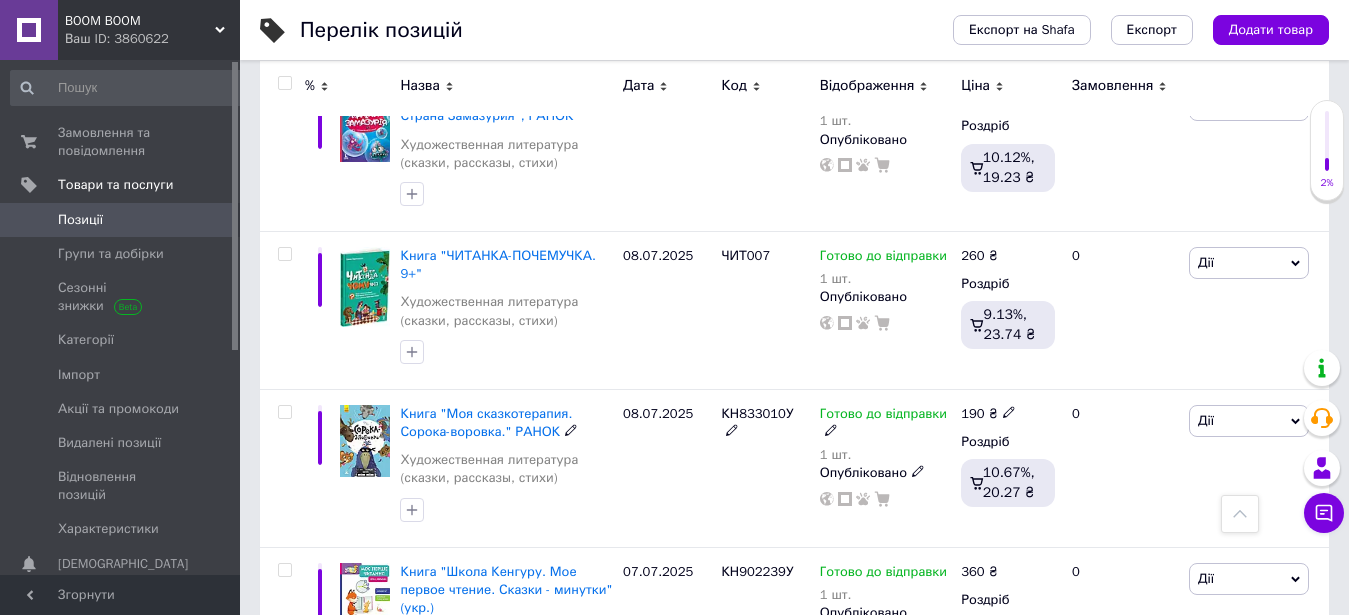 scroll, scrollTop: 3299, scrollLeft: 0, axis: vertical 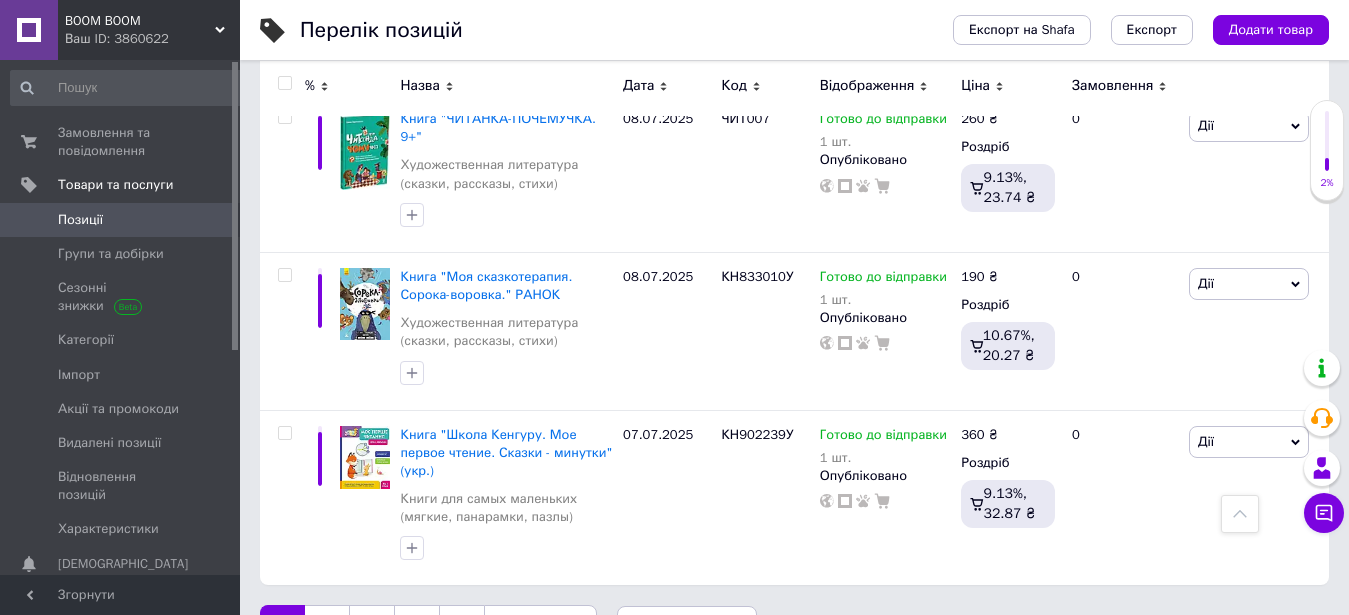 click on "2" at bounding box center [327, 626] 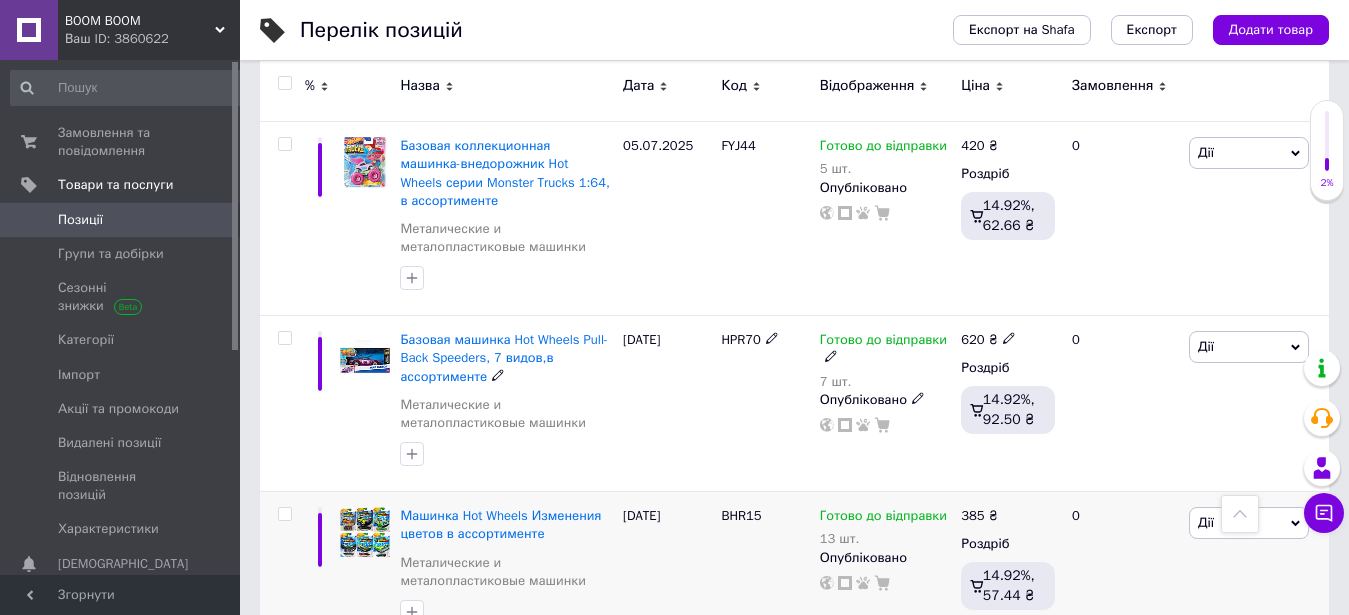 scroll, scrollTop: 2870, scrollLeft: 0, axis: vertical 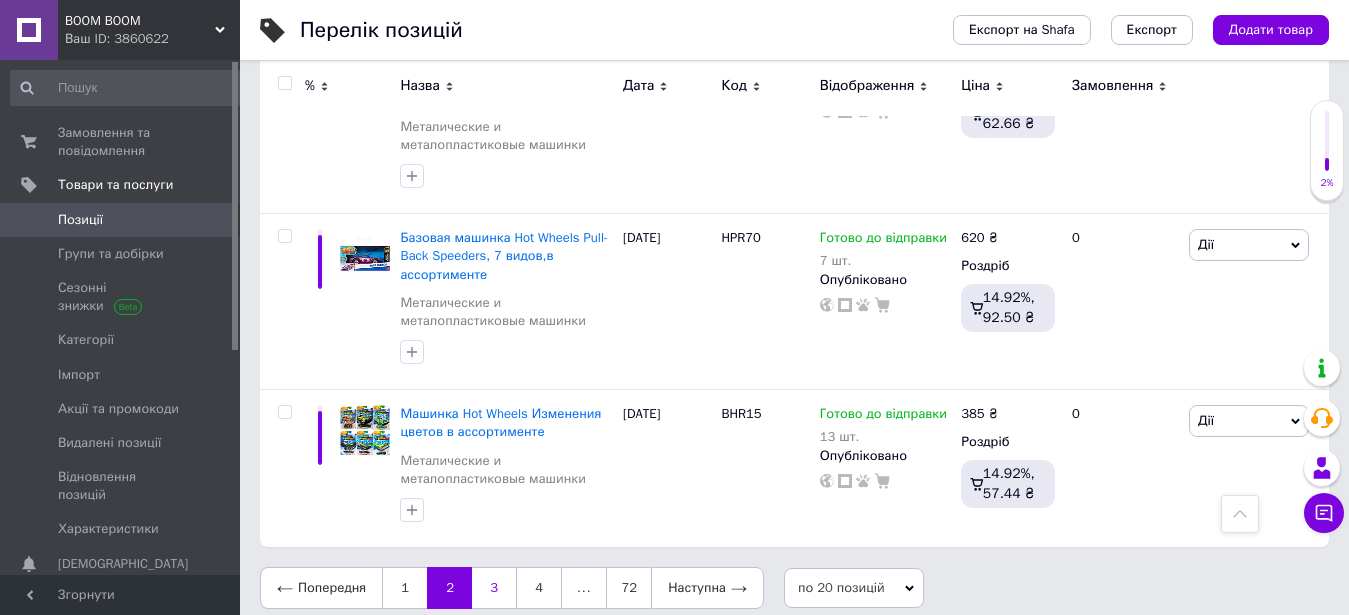 click on "3" at bounding box center (494, 588) 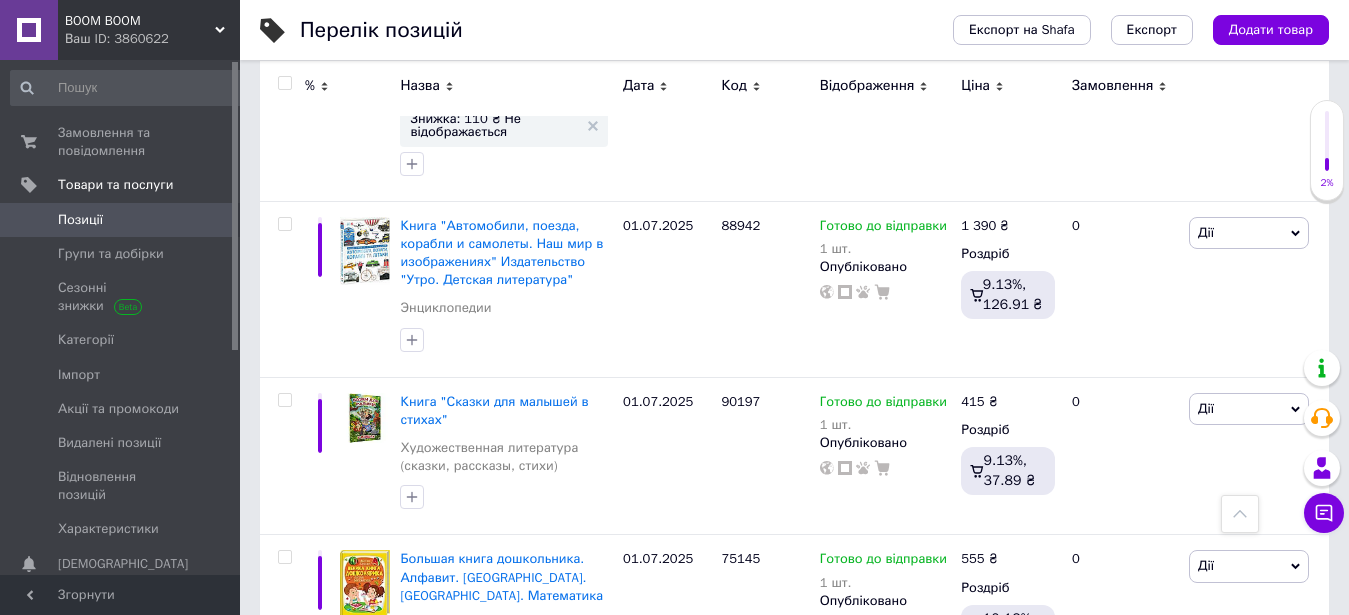scroll, scrollTop: 2550, scrollLeft: 0, axis: vertical 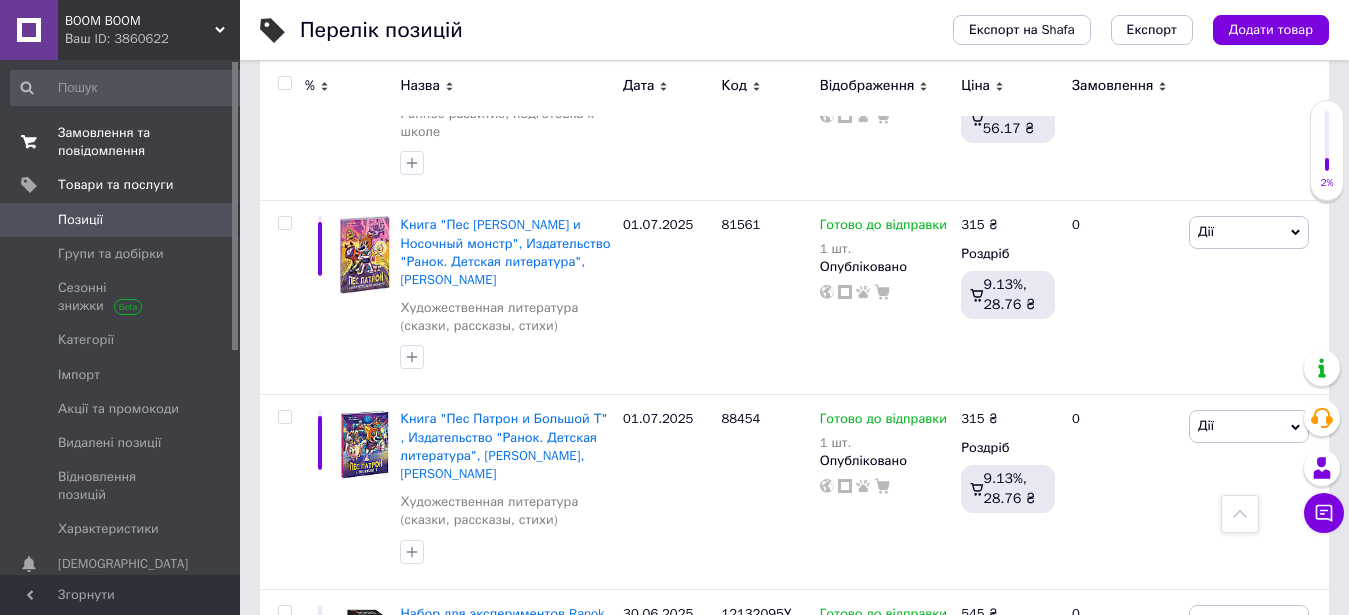 click on "Замовлення та повідомлення" at bounding box center [121, 142] 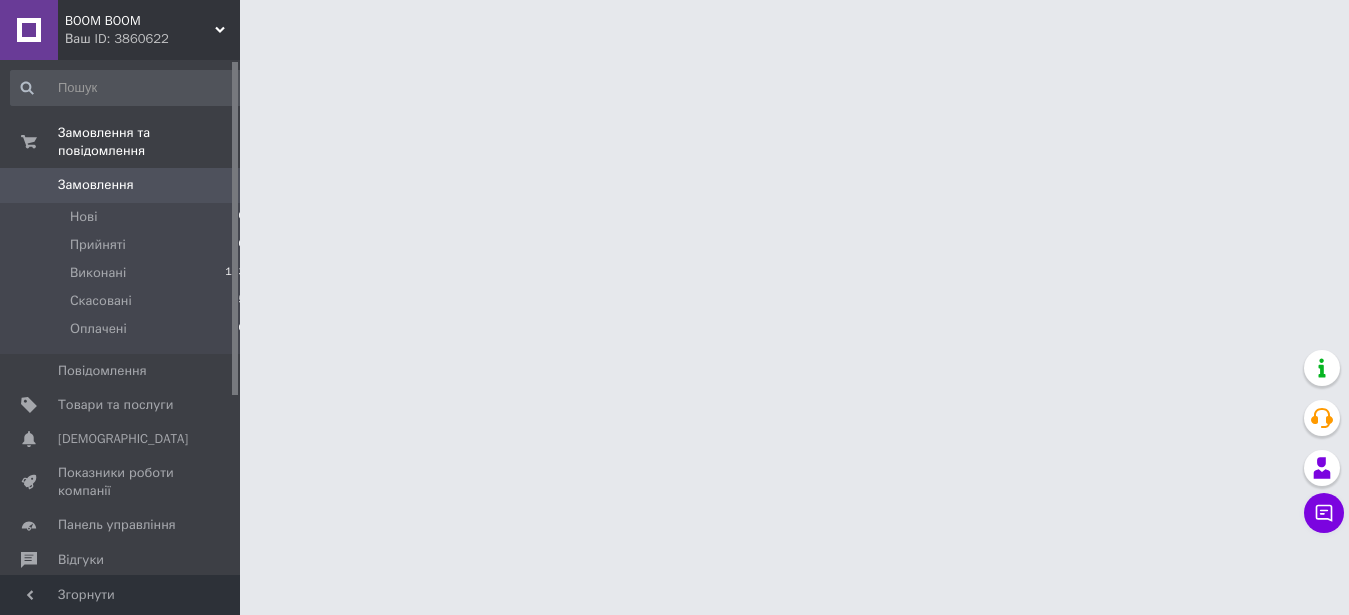 scroll, scrollTop: 0, scrollLeft: 0, axis: both 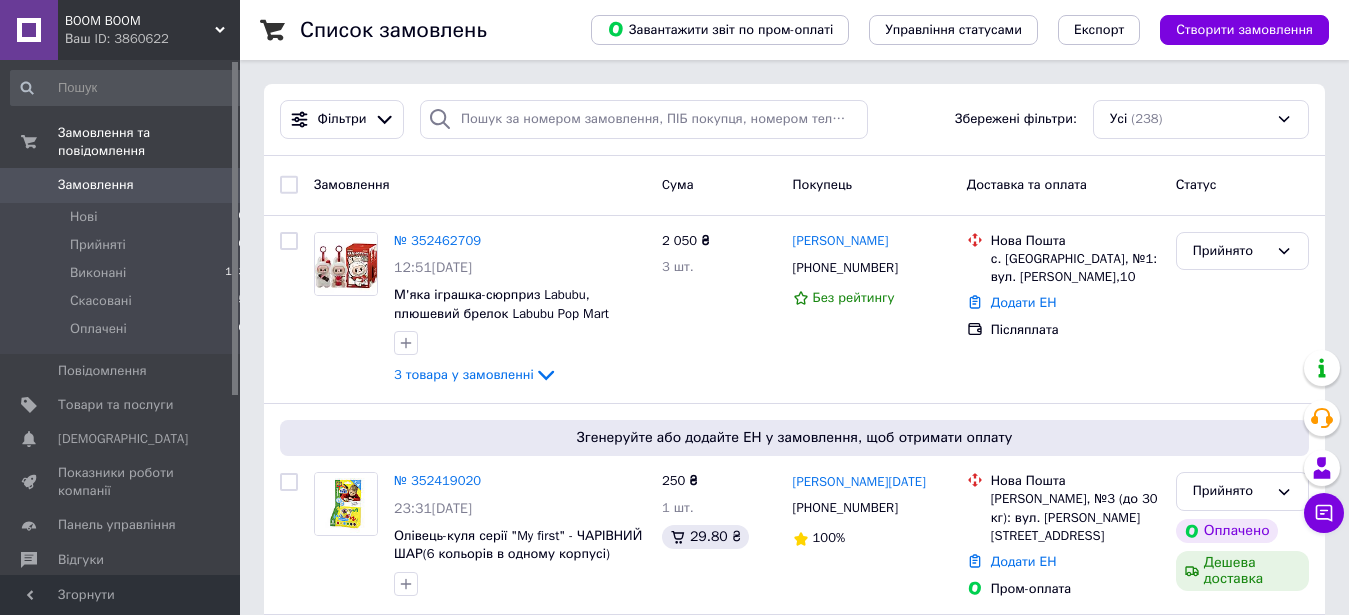 click on "Замовлення" at bounding box center (121, 185) 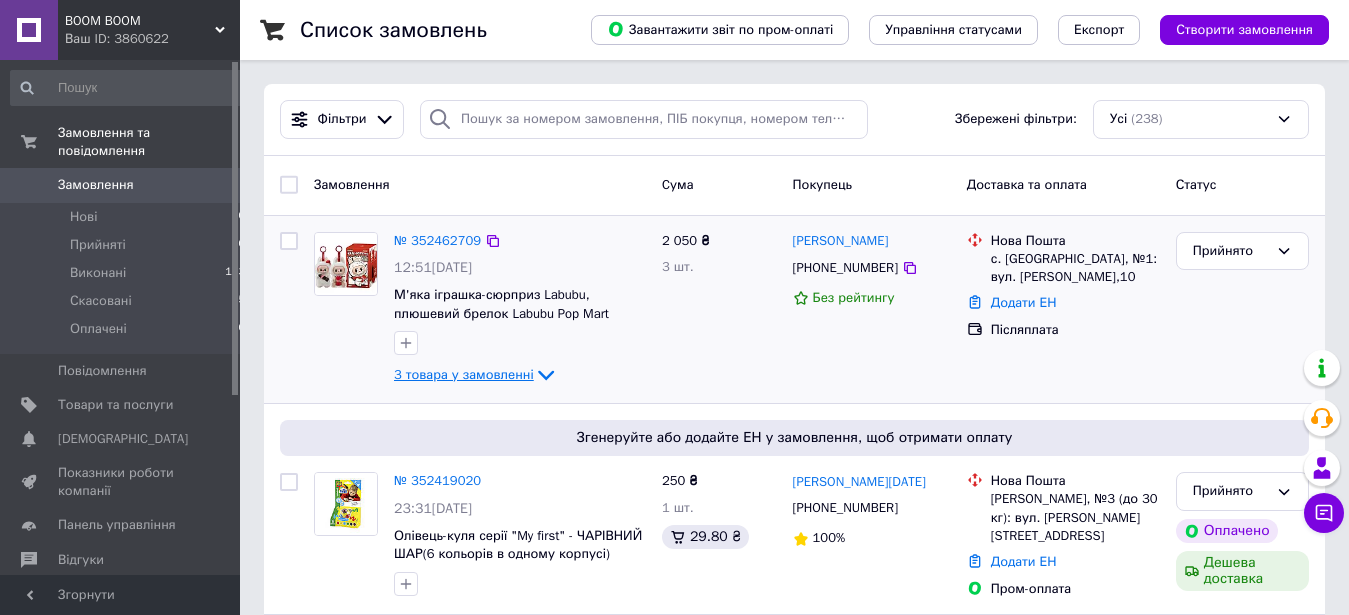 click 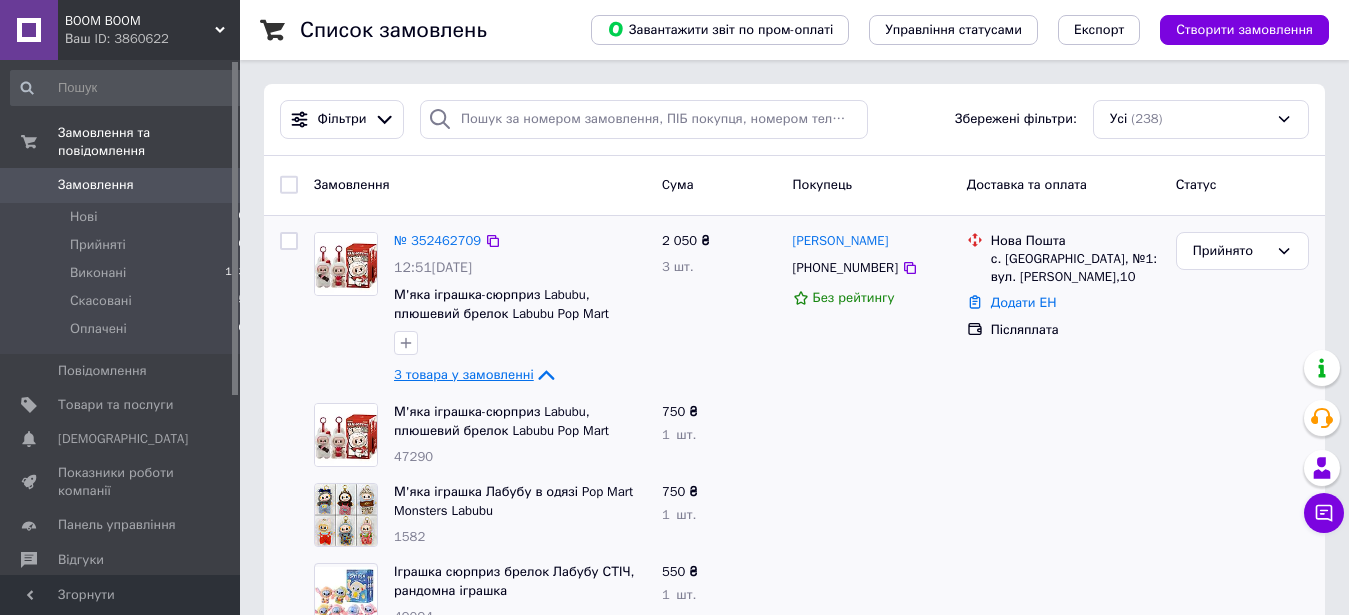 scroll, scrollTop: 102, scrollLeft: 0, axis: vertical 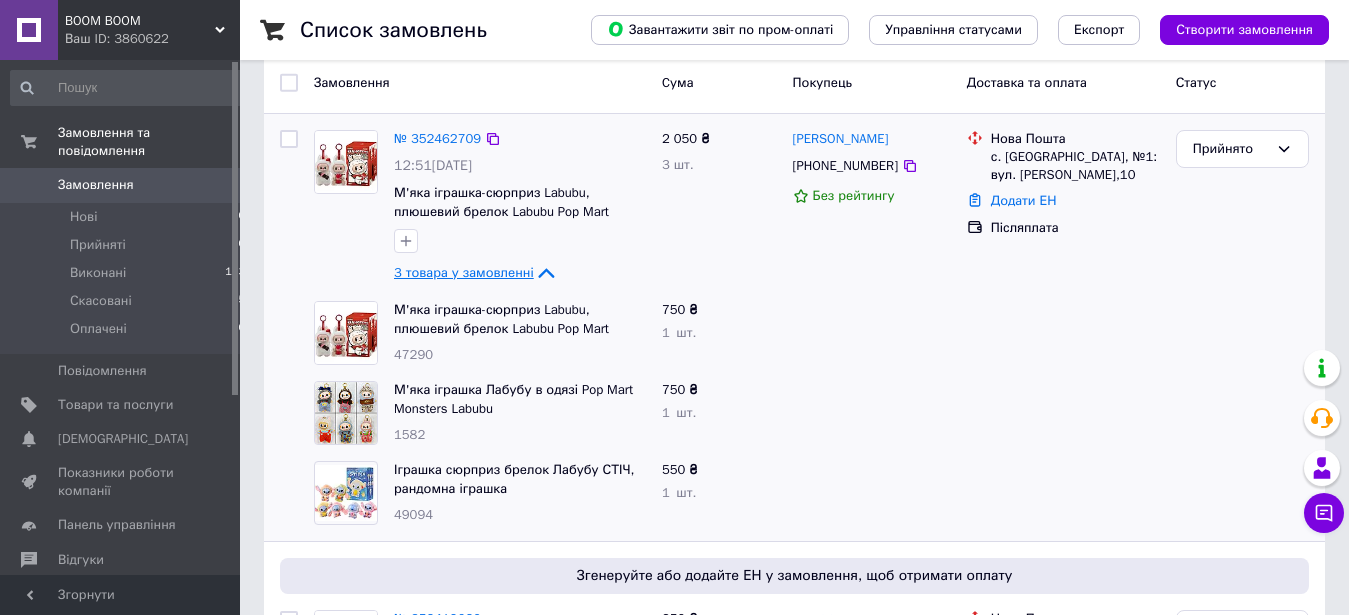 click 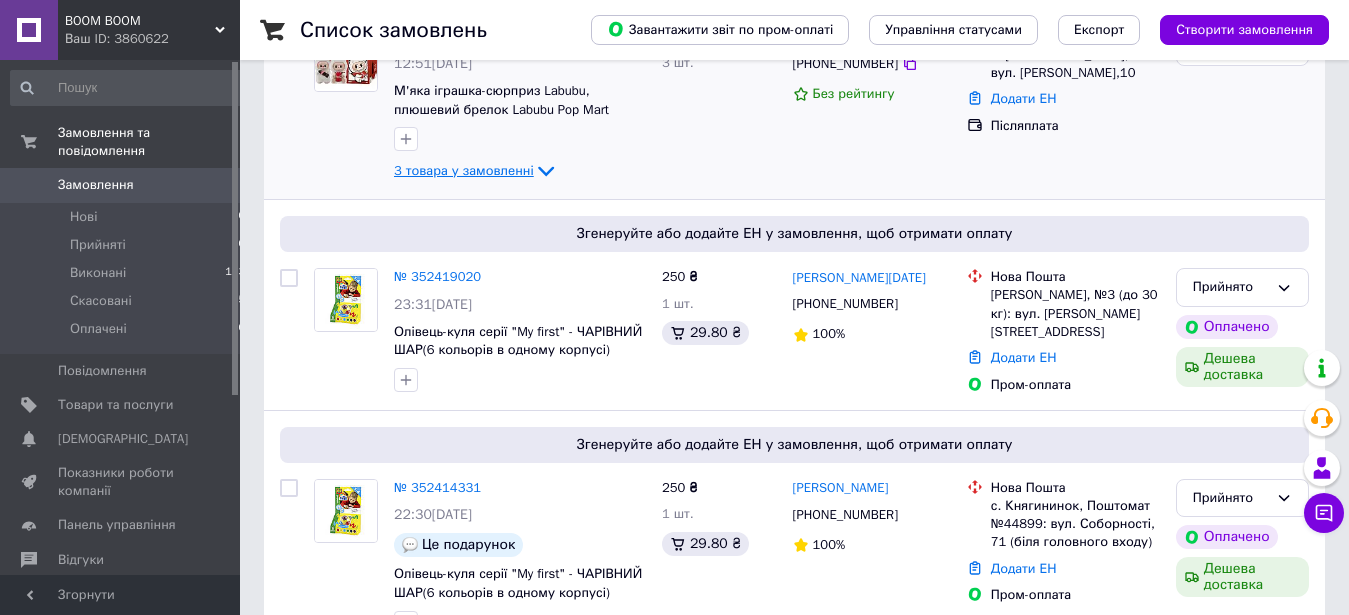scroll, scrollTop: 0, scrollLeft: 0, axis: both 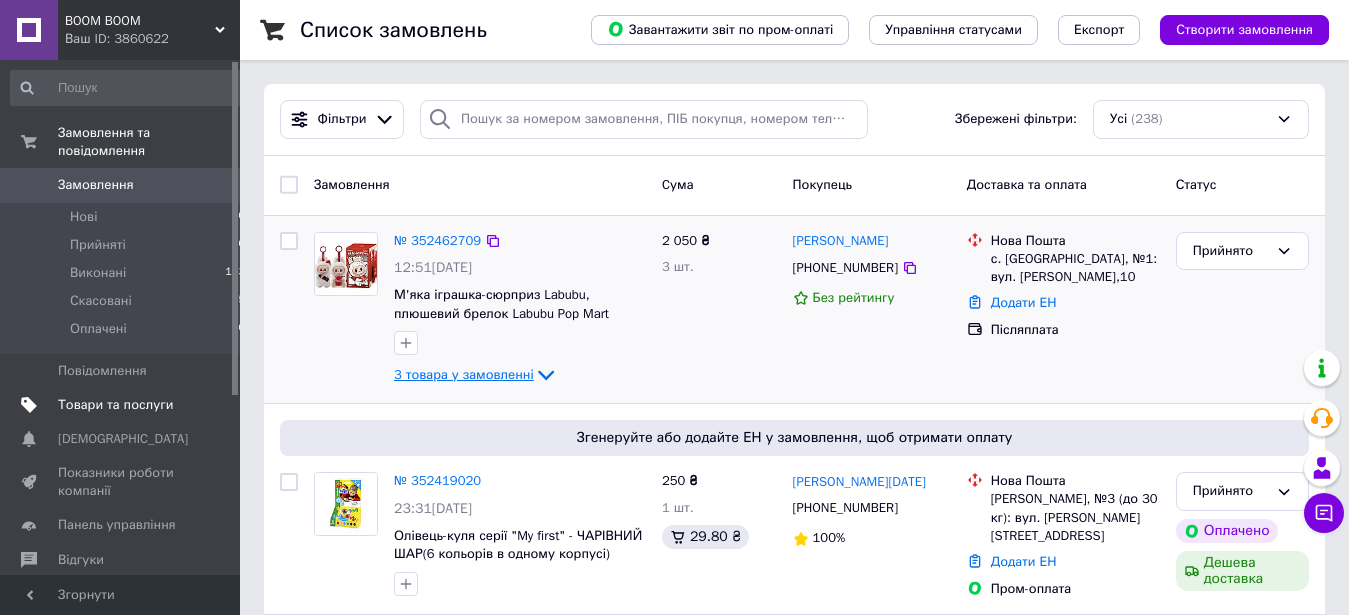 click on "Товари та послуги" at bounding box center (115, 405) 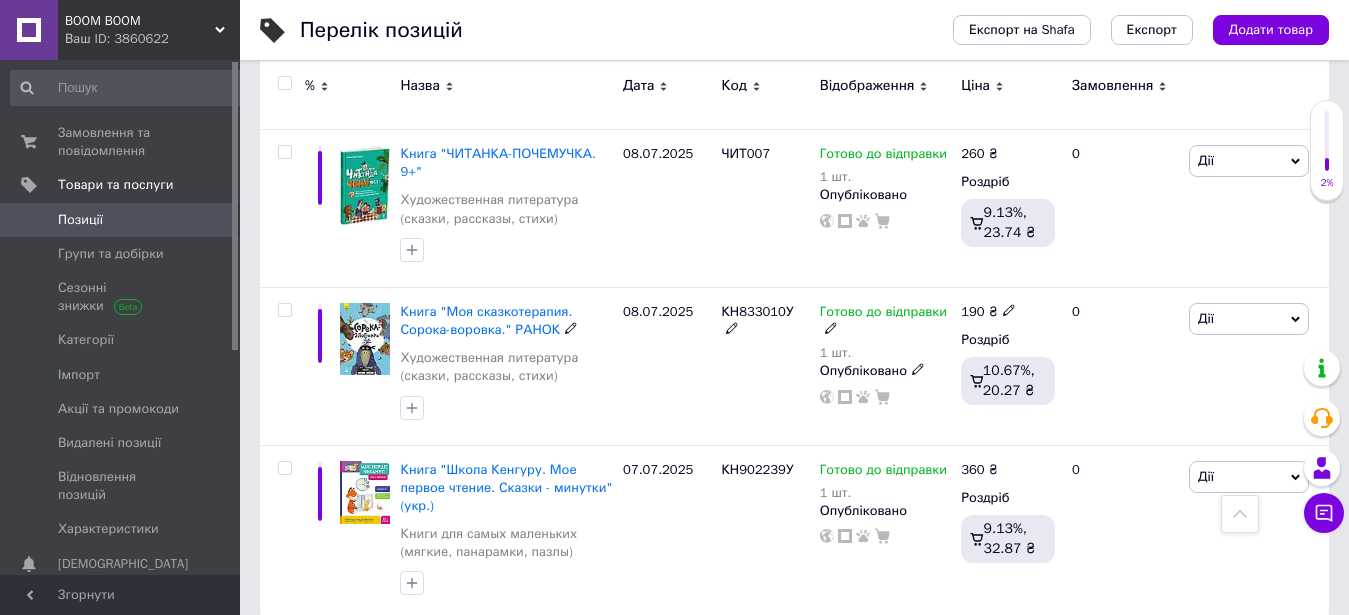 scroll, scrollTop: 3299, scrollLeft: 0, axis: vertical 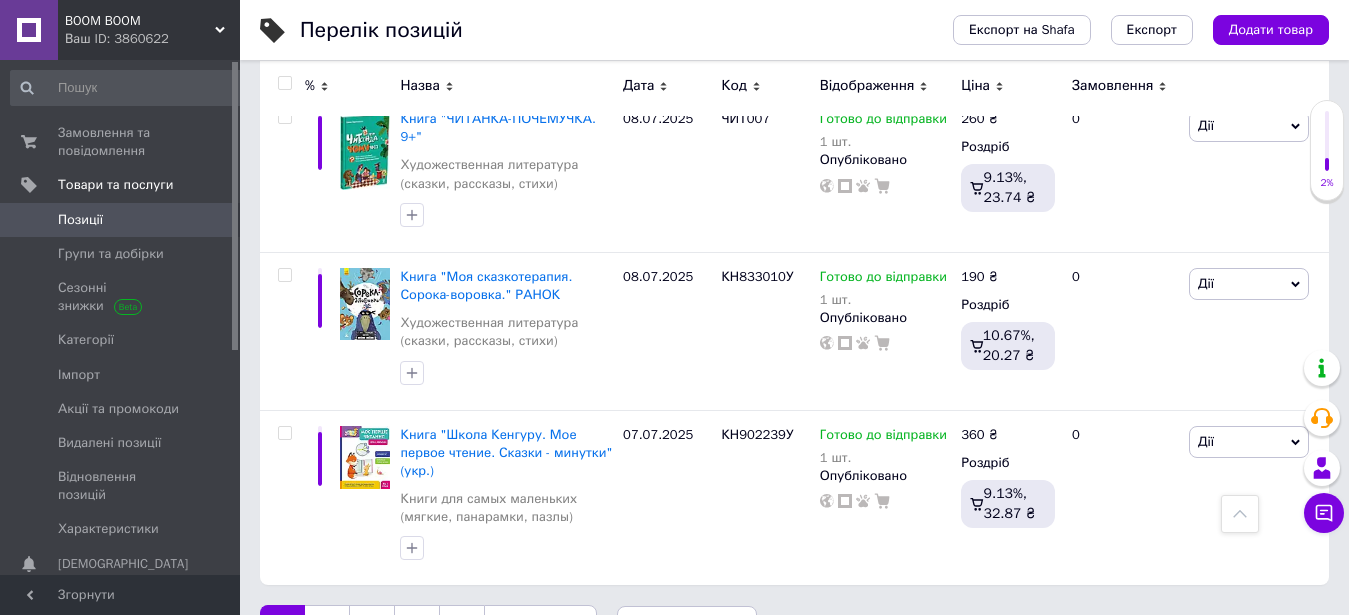 click on "3" at bounding box center (372, 626) 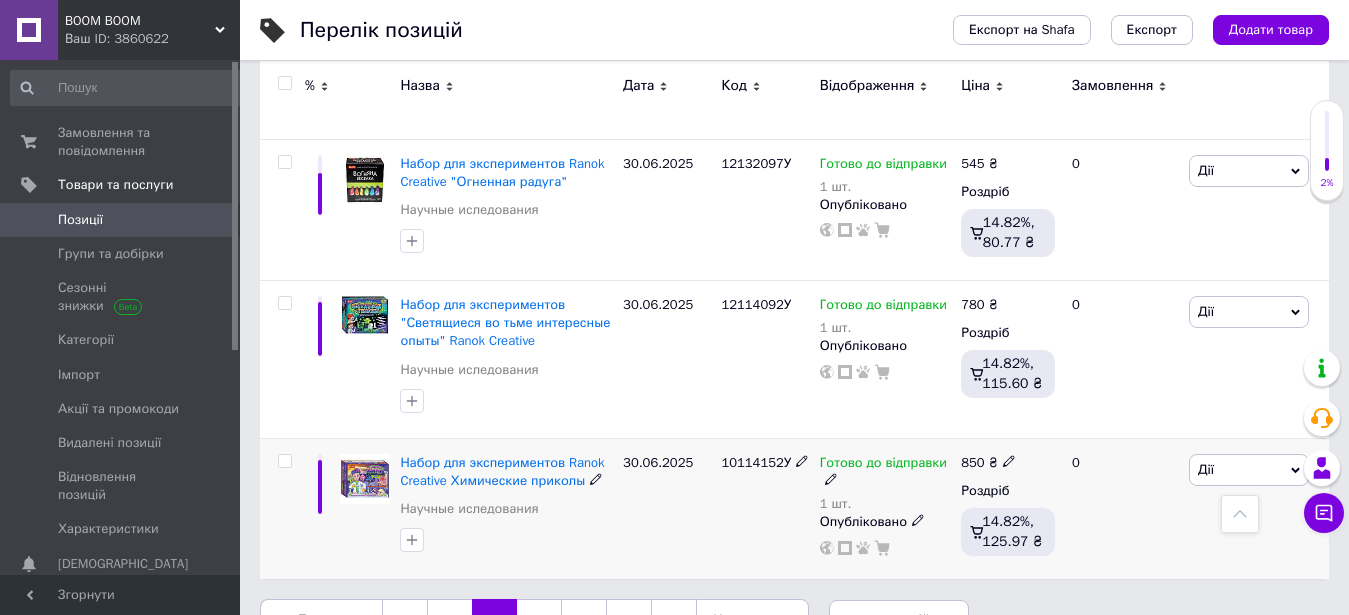 scroll, scrollTop: 3327, scrollLeft: 0, axis: vertical 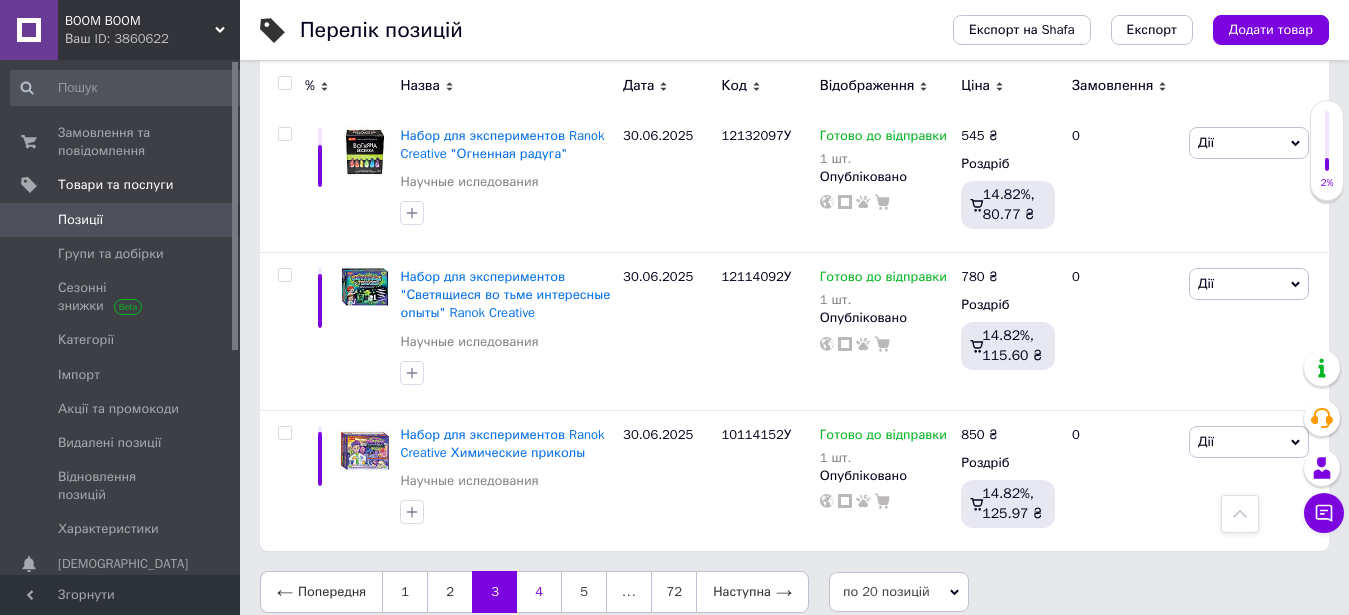 click on "4" at bounding box center (539, 592) 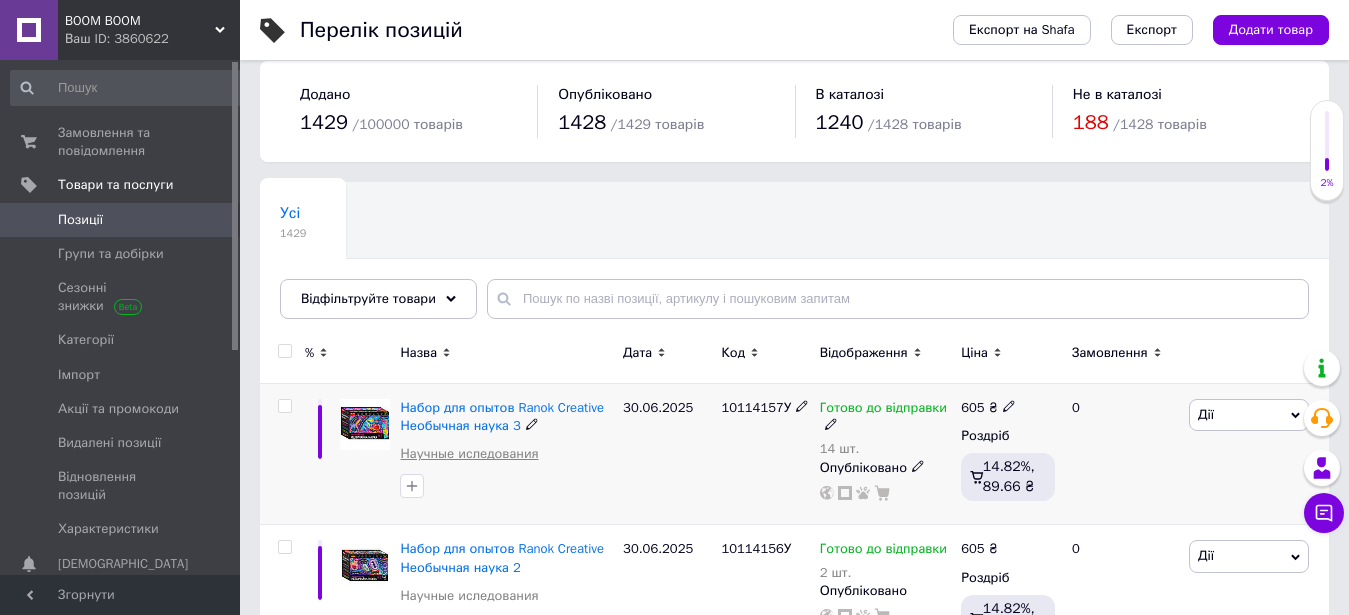 scroll, scrollTop: 0, scrollLeft: 0, axis: both 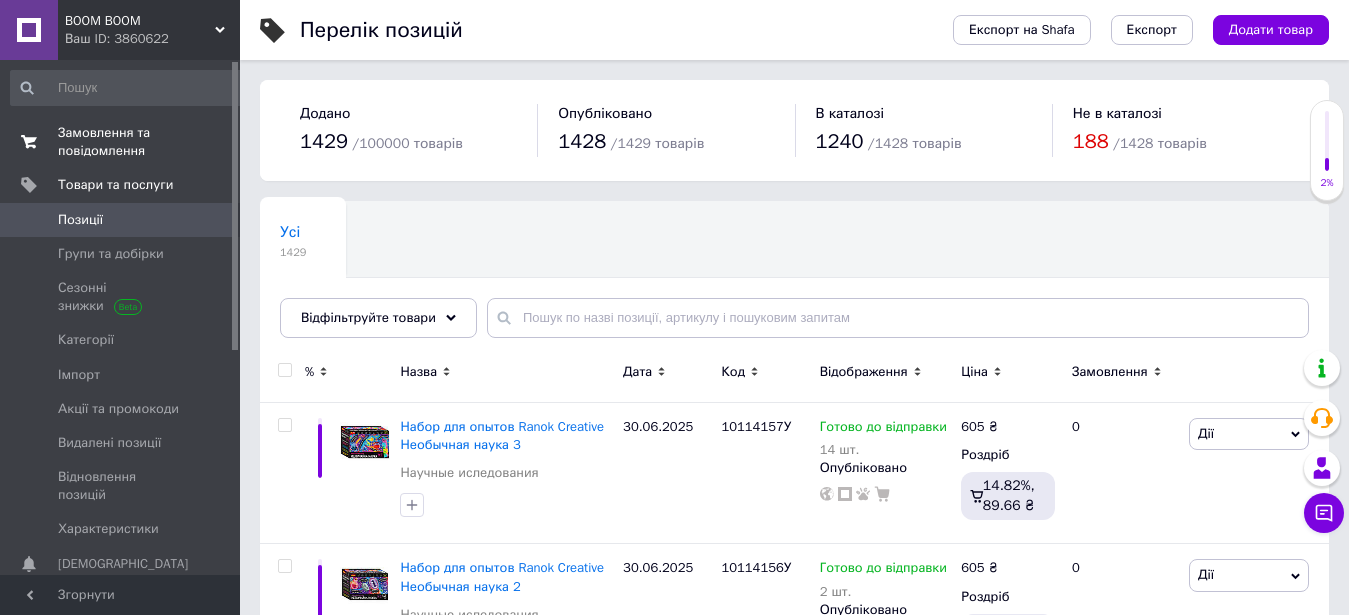 click on "Замовлення та повідомлення" at bounding box center (121, 142) 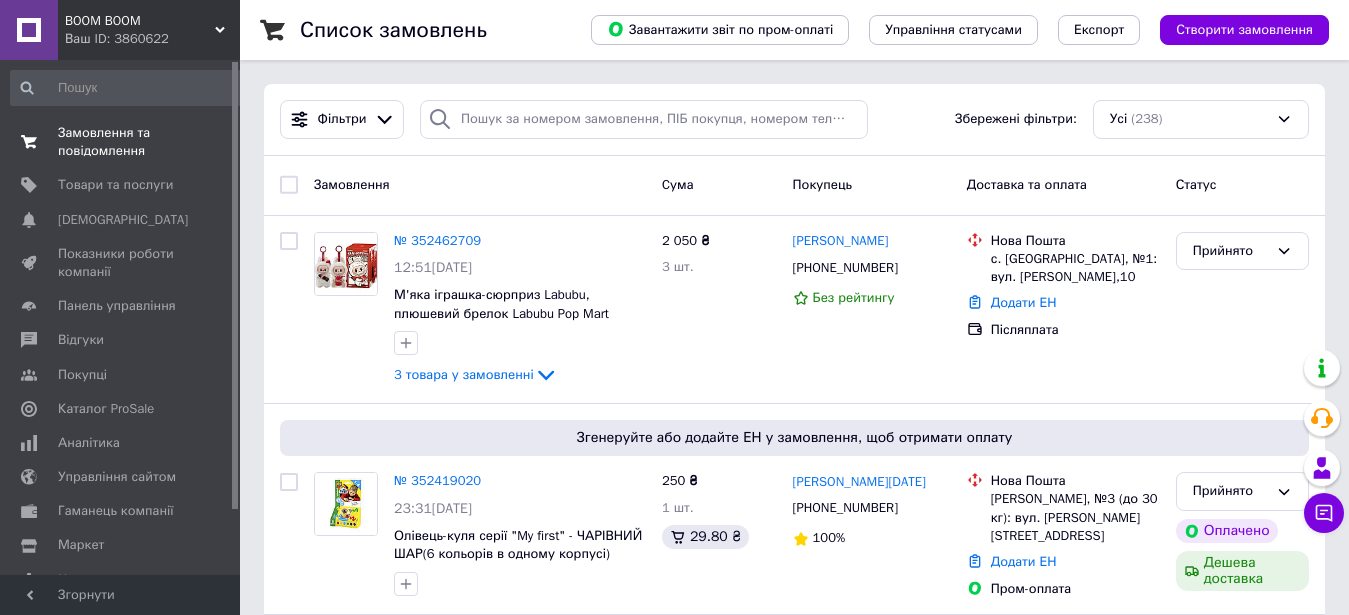 click on "Замовлення та повідомлення" at bounding box center [121, 142] 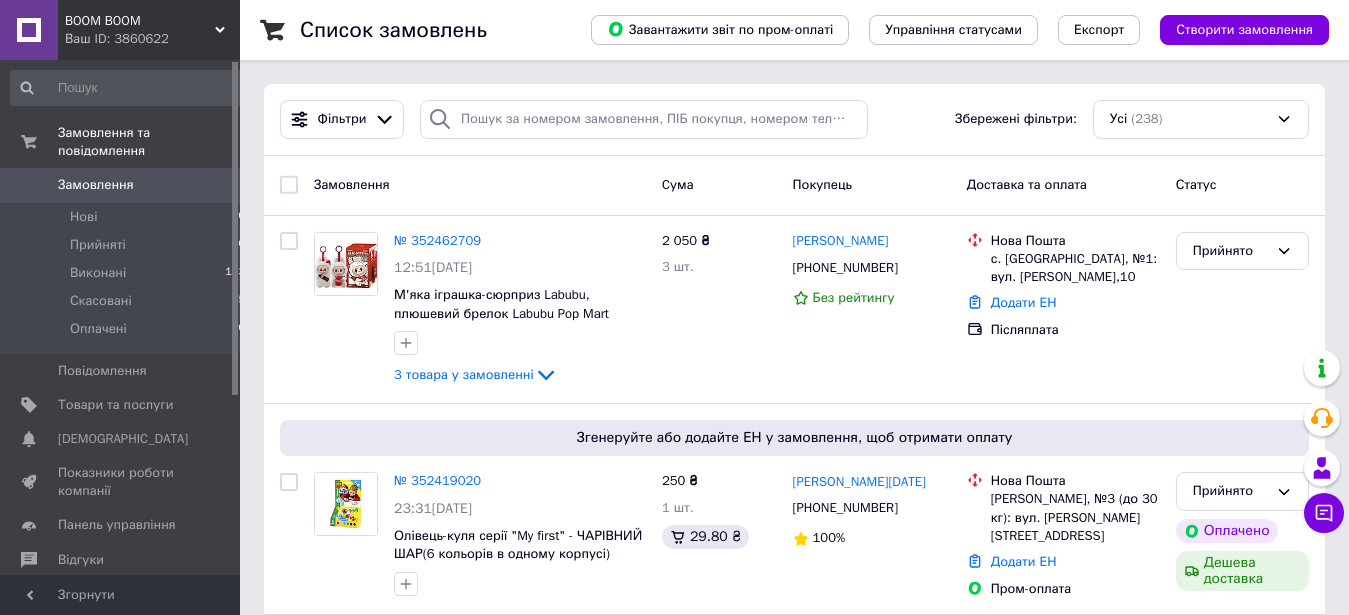 click on "Замовлення" at bounding box center (96, 185) 